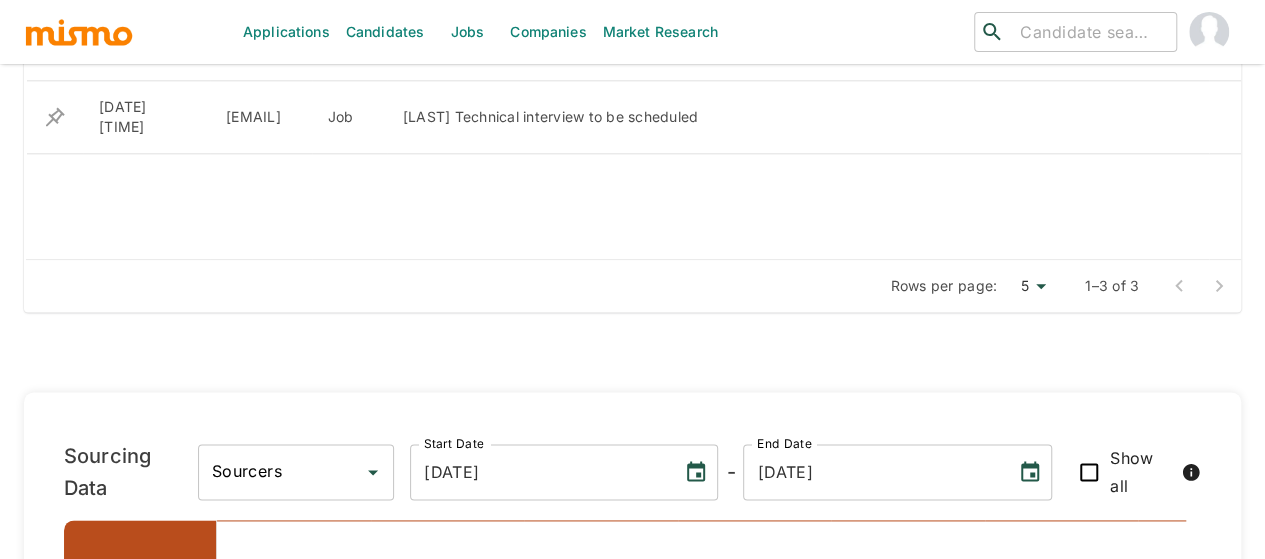 scroll, scrollTop: 720, scrollLeft: 0, axis: vertical 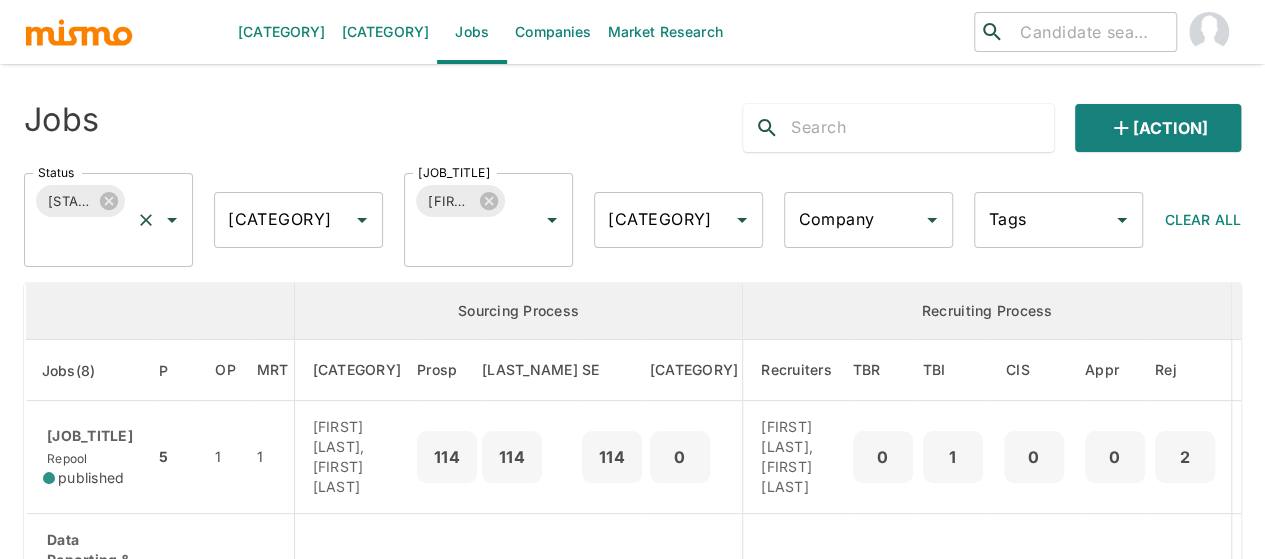 click 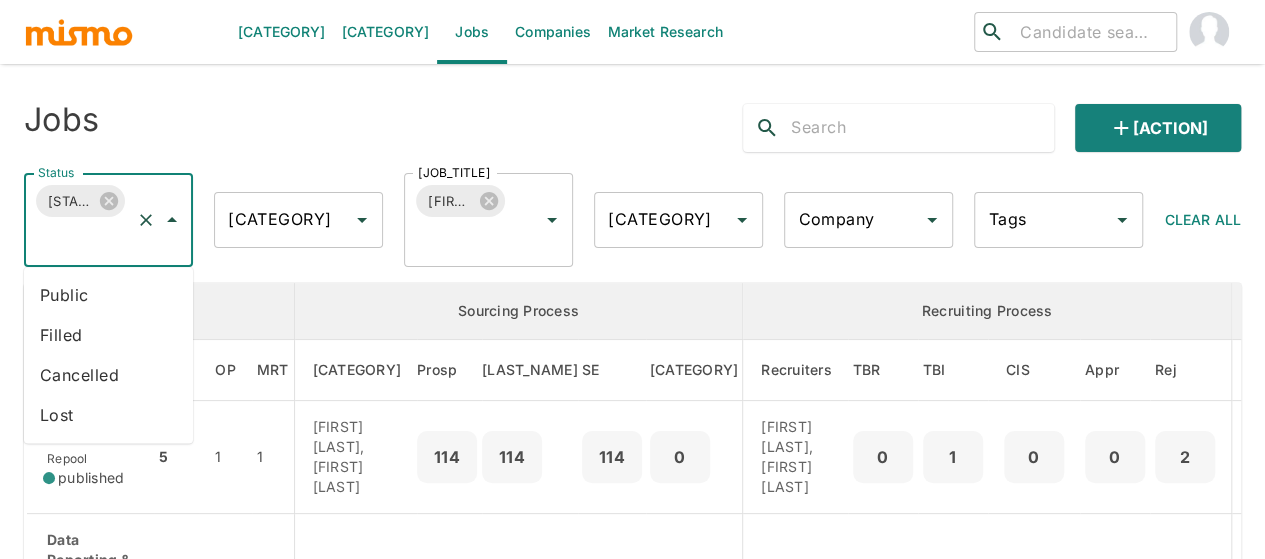 click on "Public" at bounding box center [108, 295] 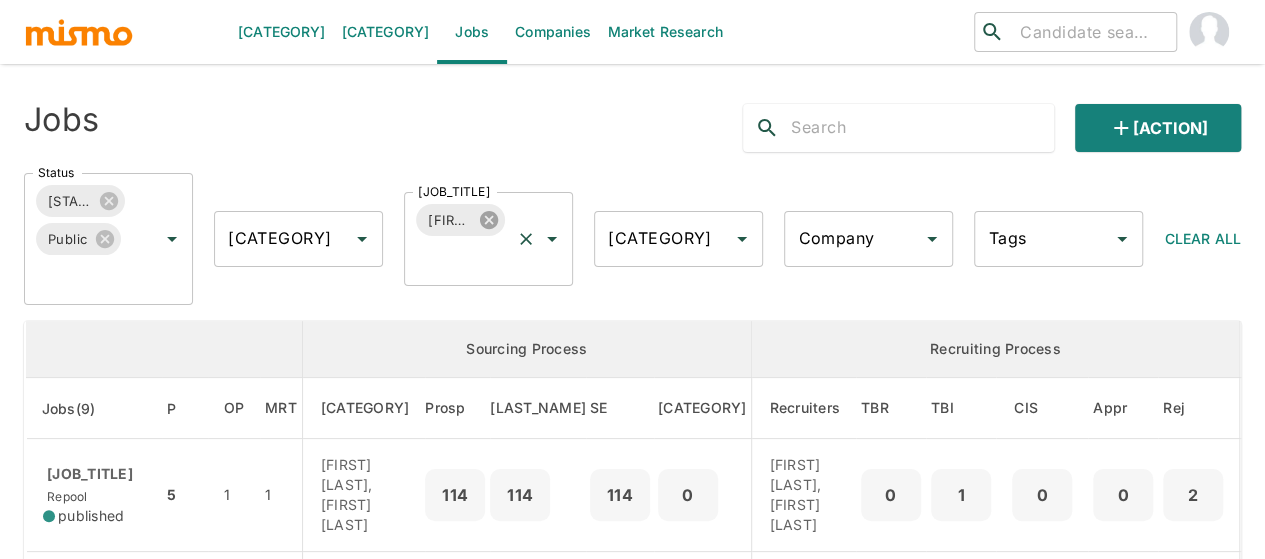 click 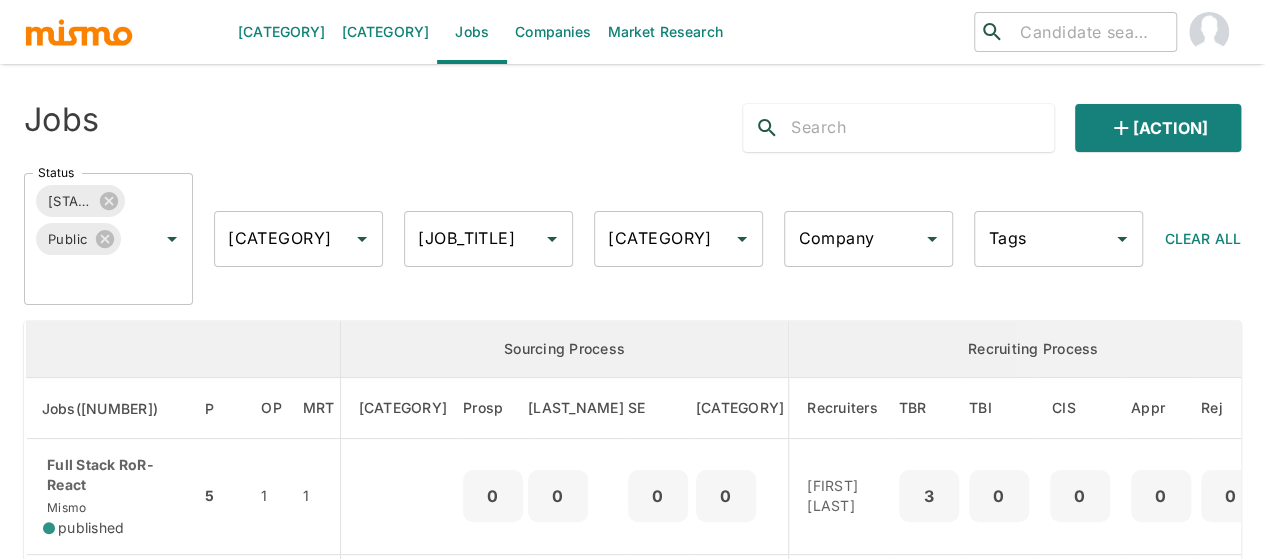 click on "Recruiter Recruiter" at bounding box center (488, 239) 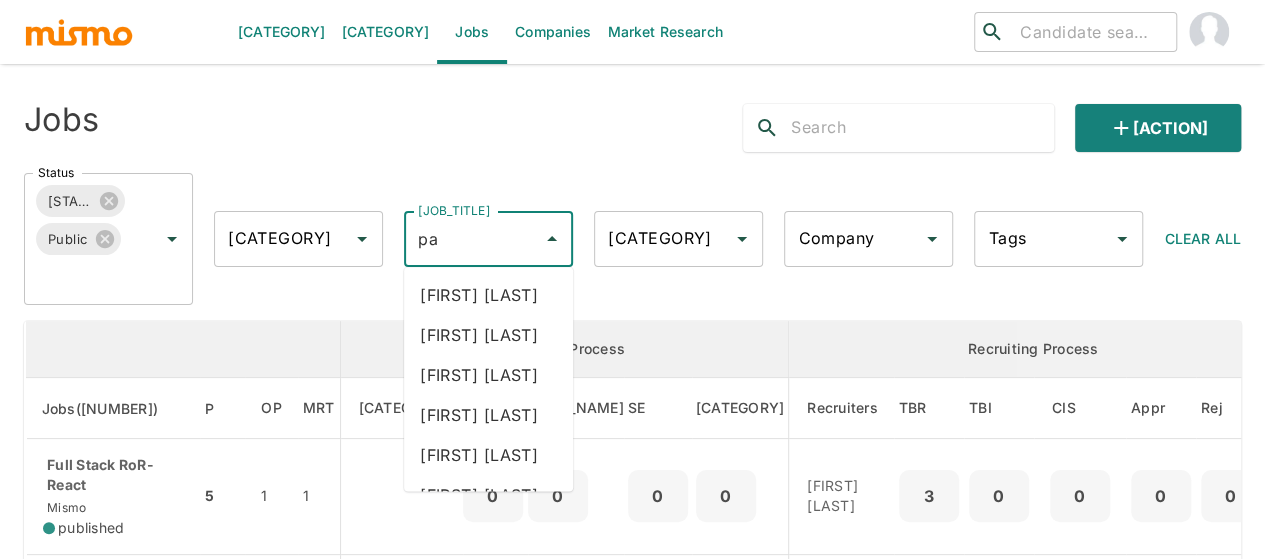 type on "pao" 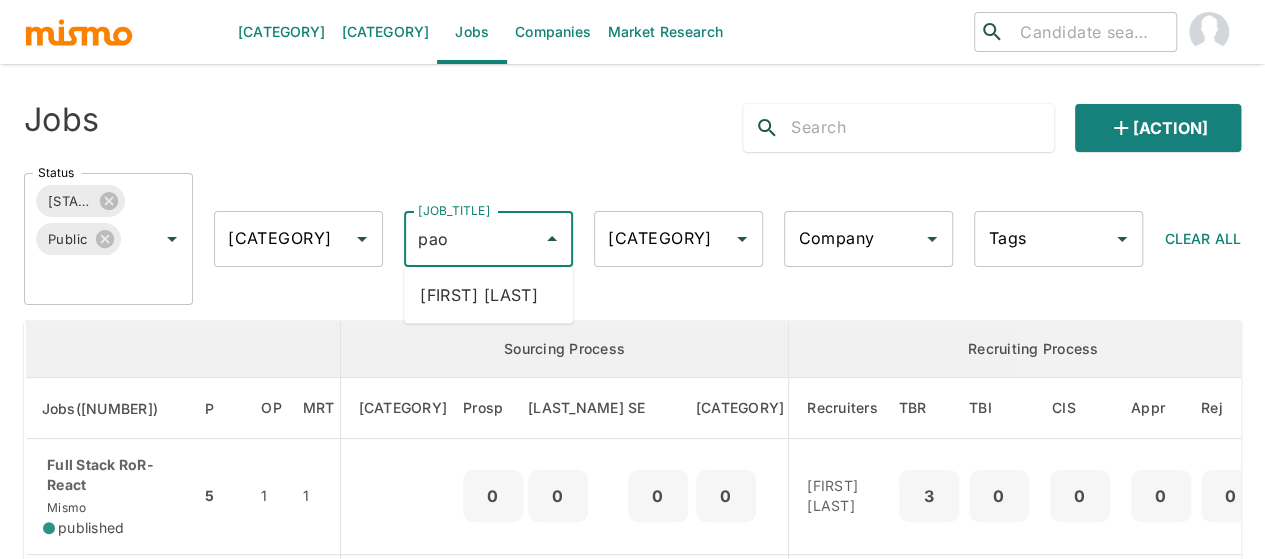 click on "Paola Pacheco" at bounding box center (488, 295) 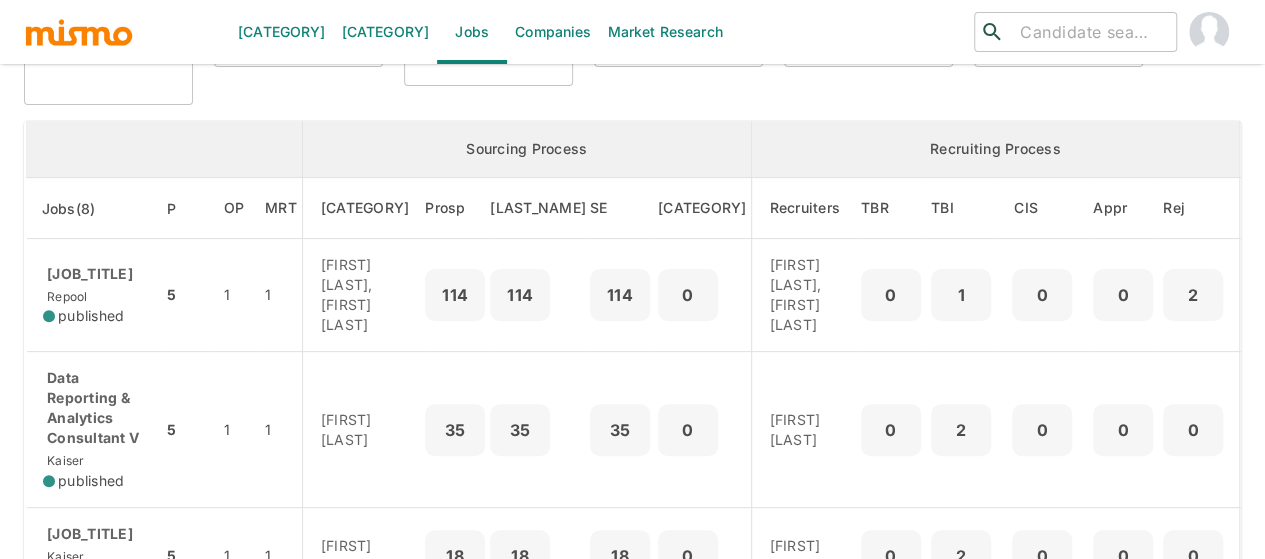 scroll, scrollTop: 300, scrollLeft: 0, axis: vertical 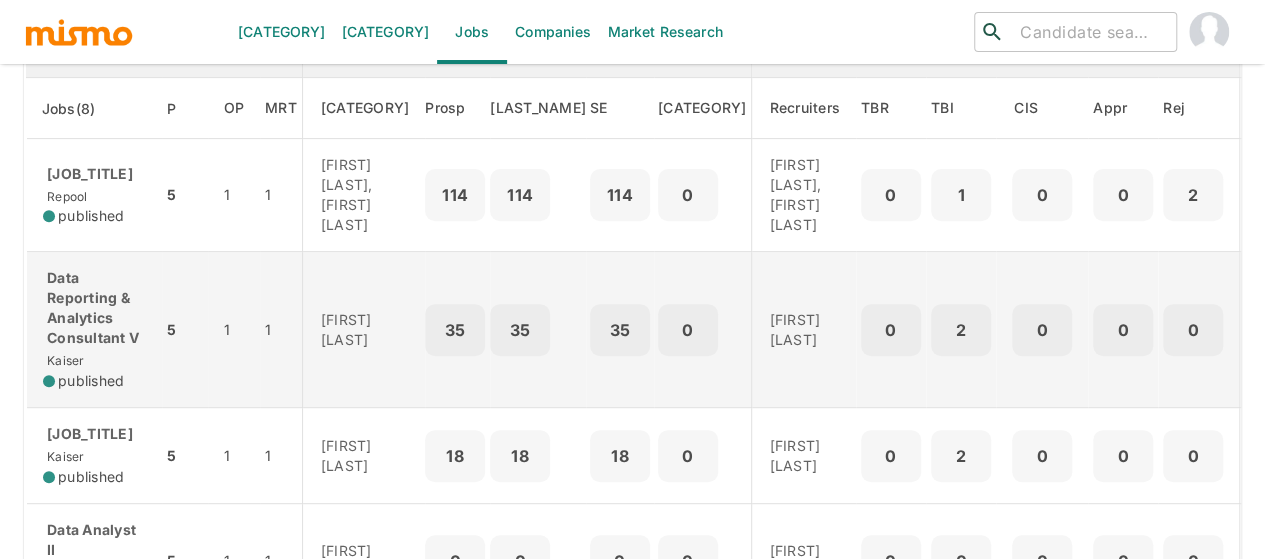 click on "Data Reporting & Analytics Consultant V" at bounding box center (94, 308) 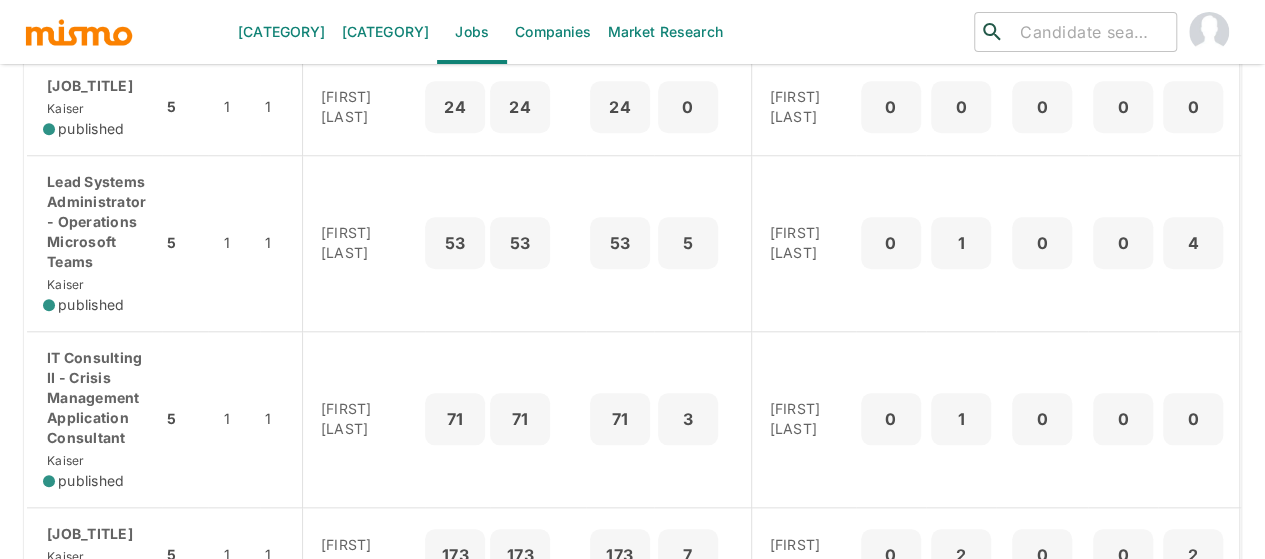 scroll, scrollTop: 830, scrollLeft: 0, axis: vertical 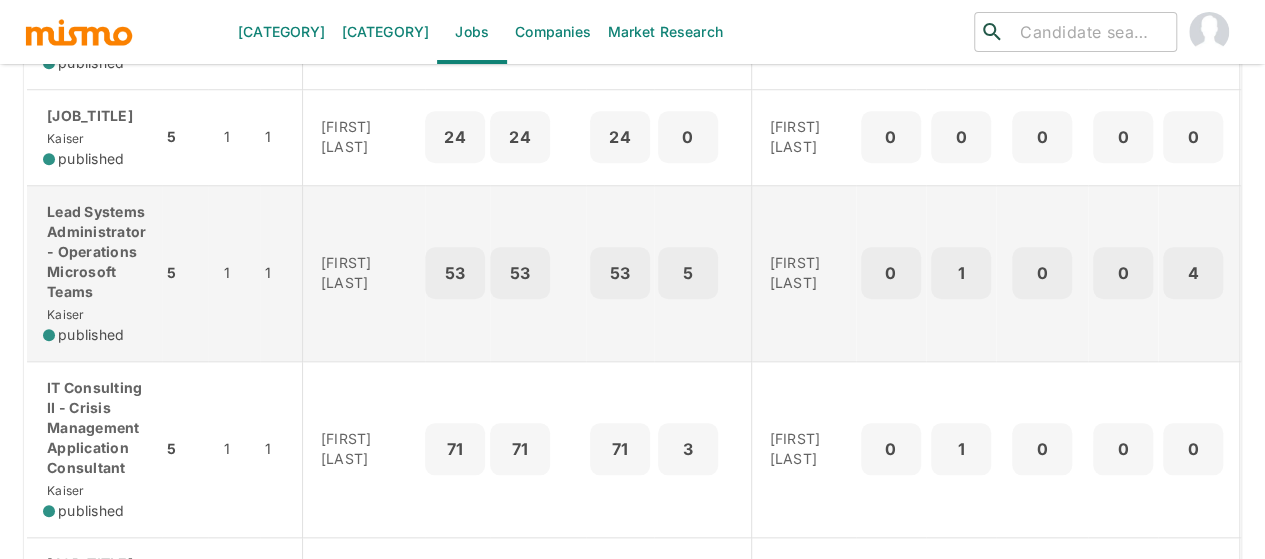 click on "Lead Systems Administrator - Operations Microsoft Teams" at bounding box center (94, 252) 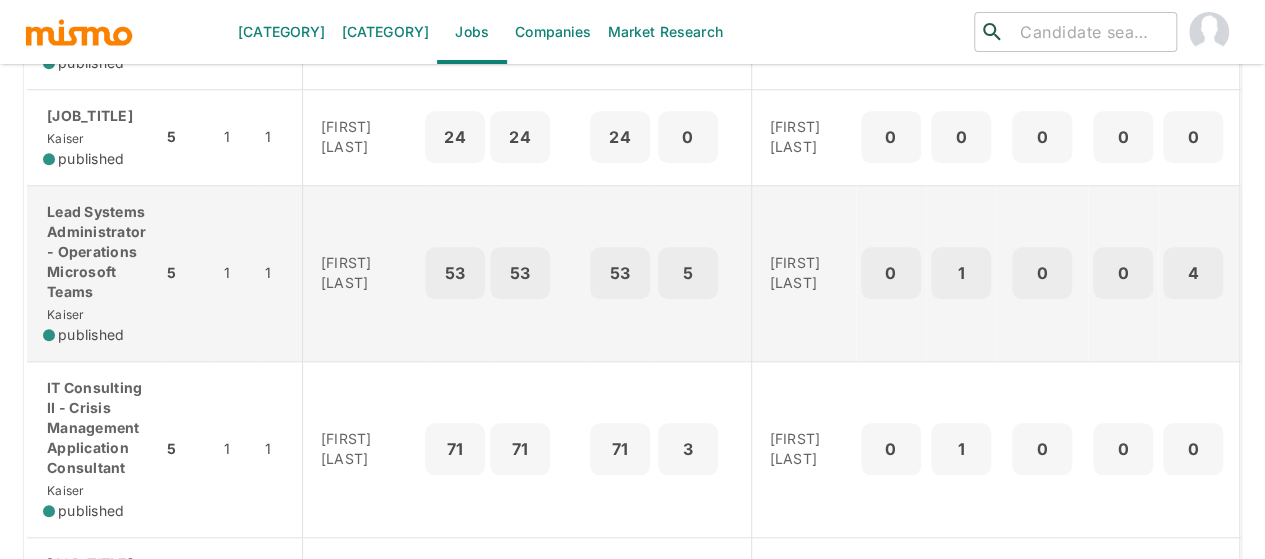 scroll, scrollTop: 1030, scrollLeft: 0, axis: vertical 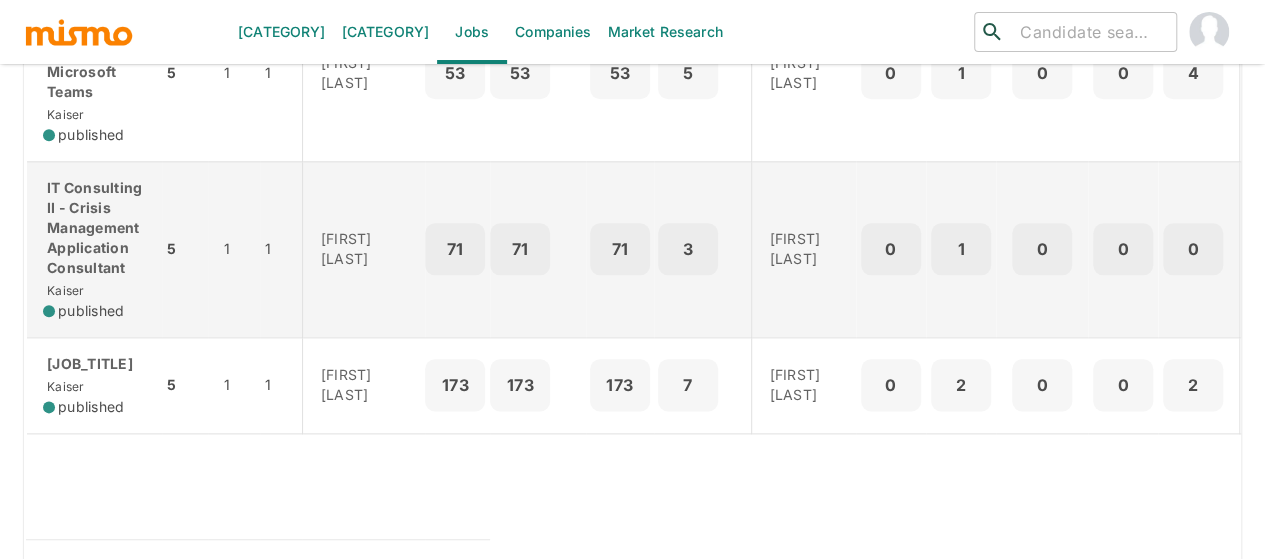 click on "IT Consulting II - Crisis Management Application Consultant" at bounding box center (94, 228) 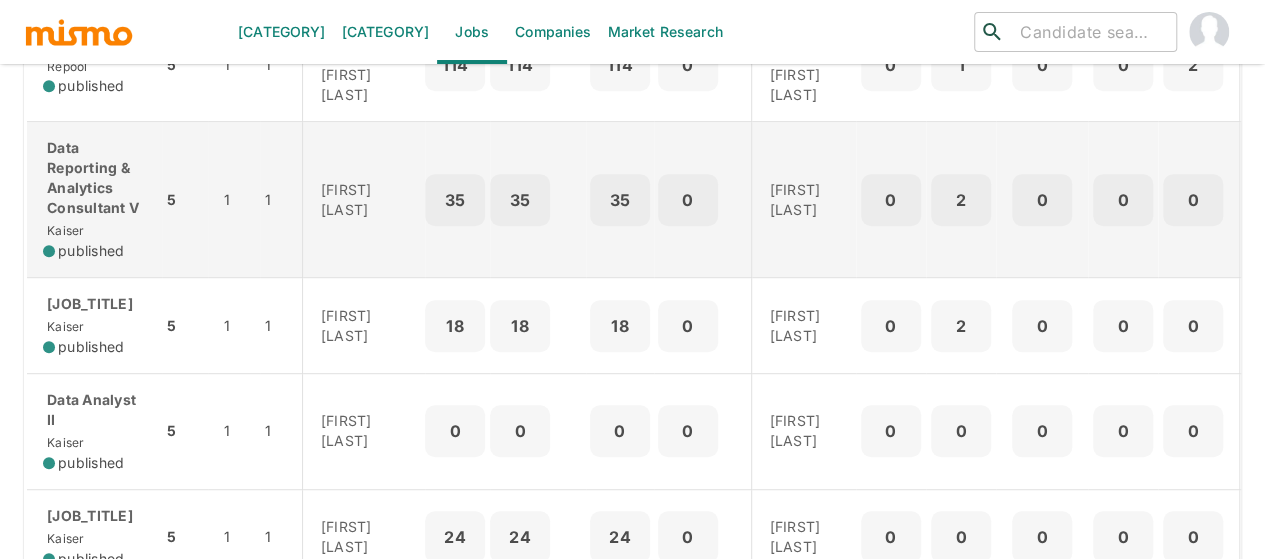scroll, scrollTop: 0, scrollLeft: 0, axis: both 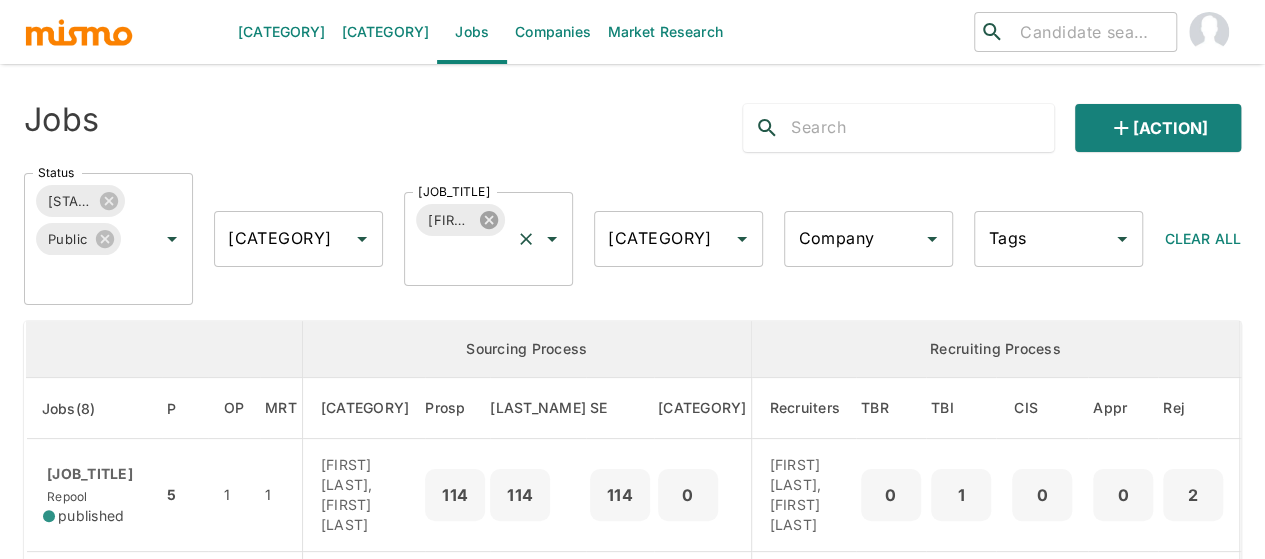 click 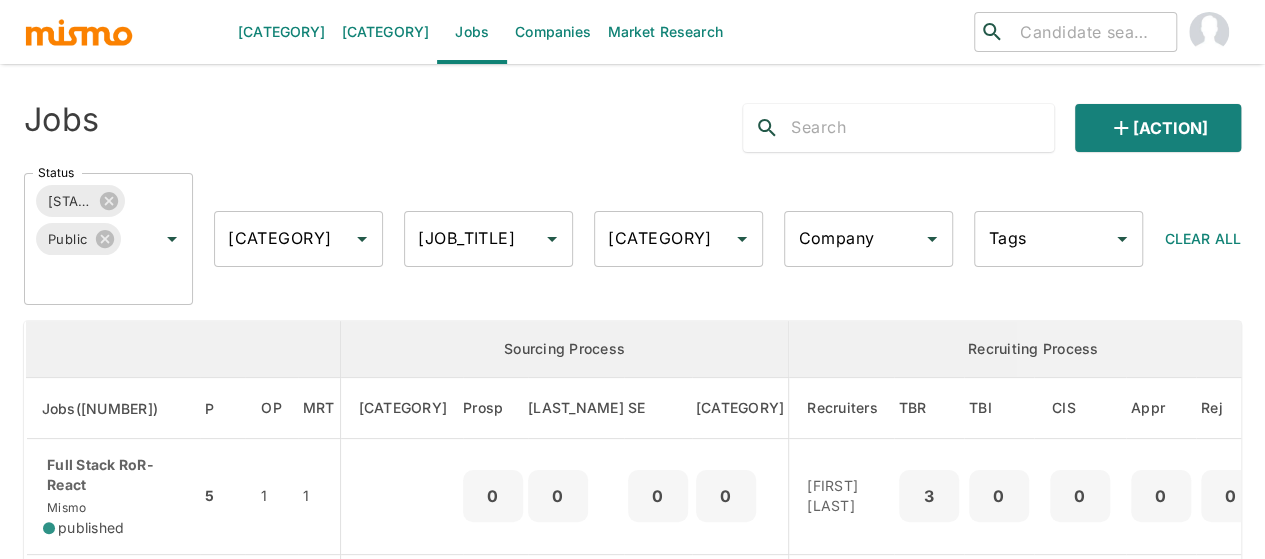 click on "Recruiter Recruiter" at bounding box center (488, 239) 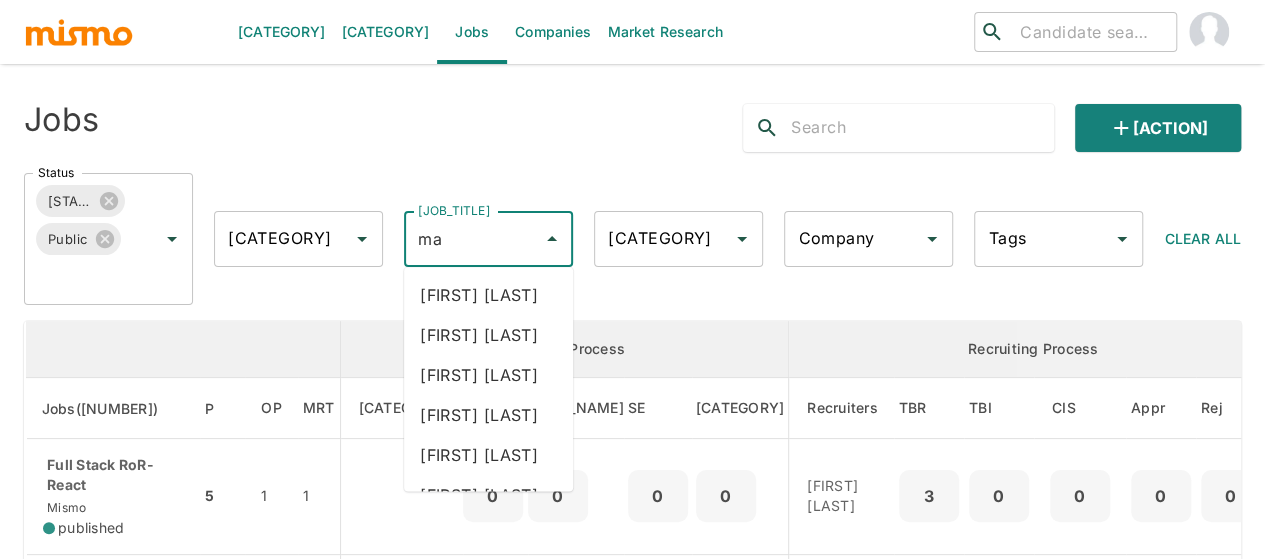 type on "mai" 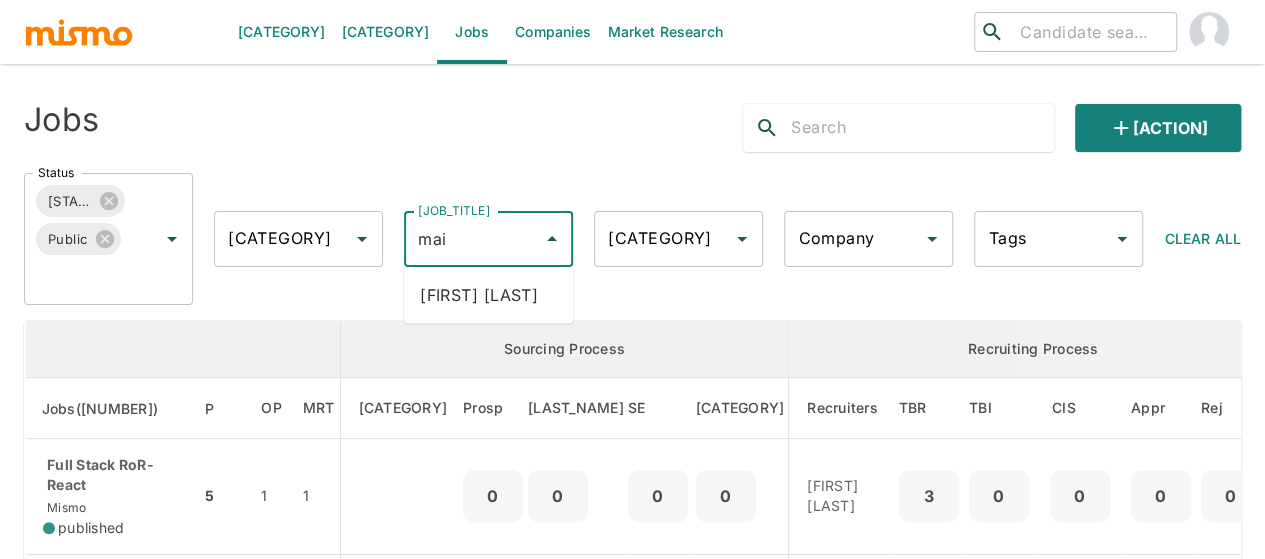 click on "Maia Reyes" at bounding box center (488, 295) 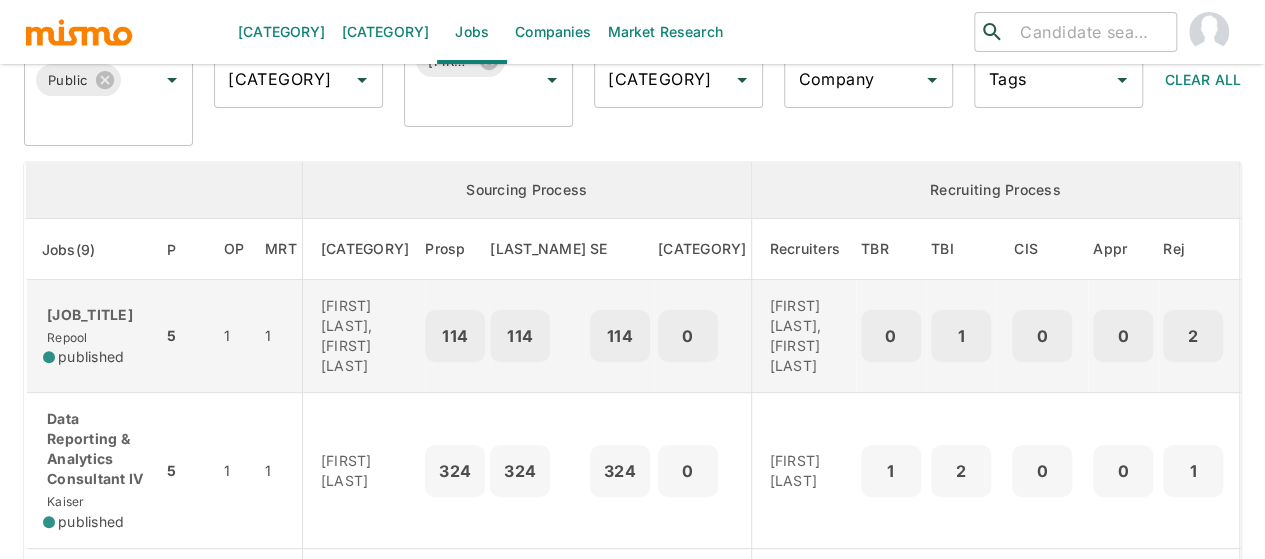 scroll, scrollTop: 200, scrollLeft: 0, axis: vertical 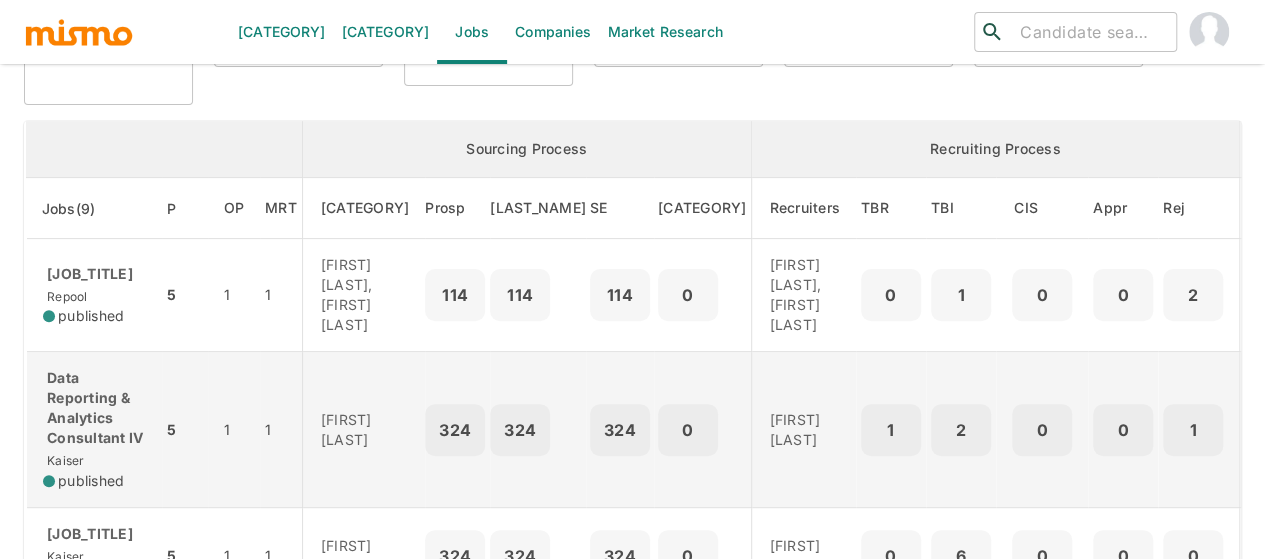 click on "Data Reporting & Analytics Consultant IV" at bounding box center (94, 408) 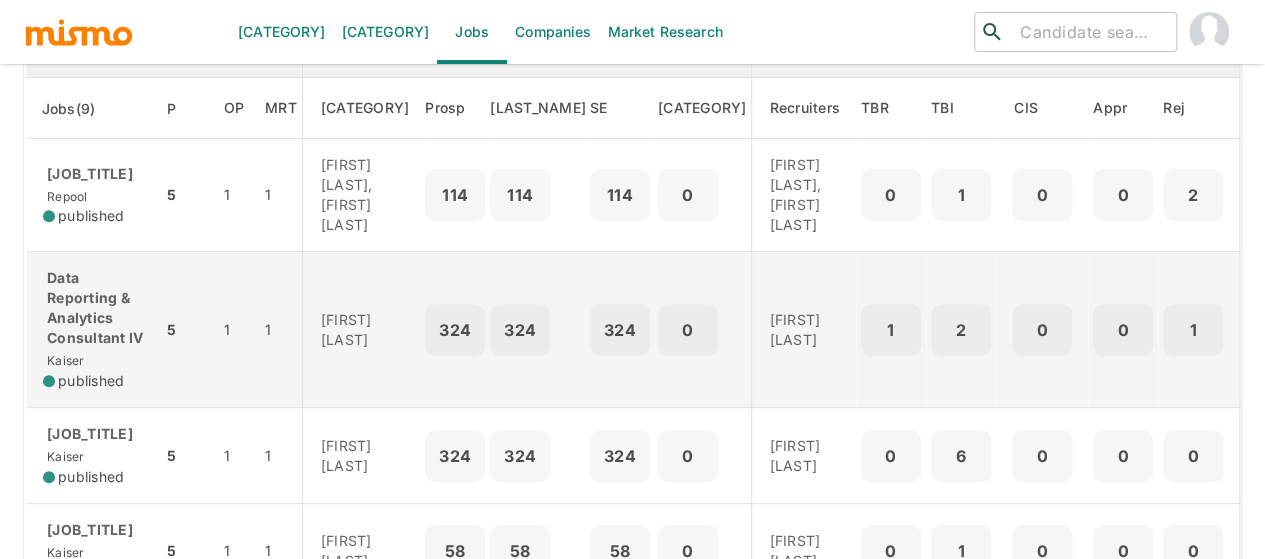scroll, scrollTop: 400, scrollLeft: 0, axis: vertical 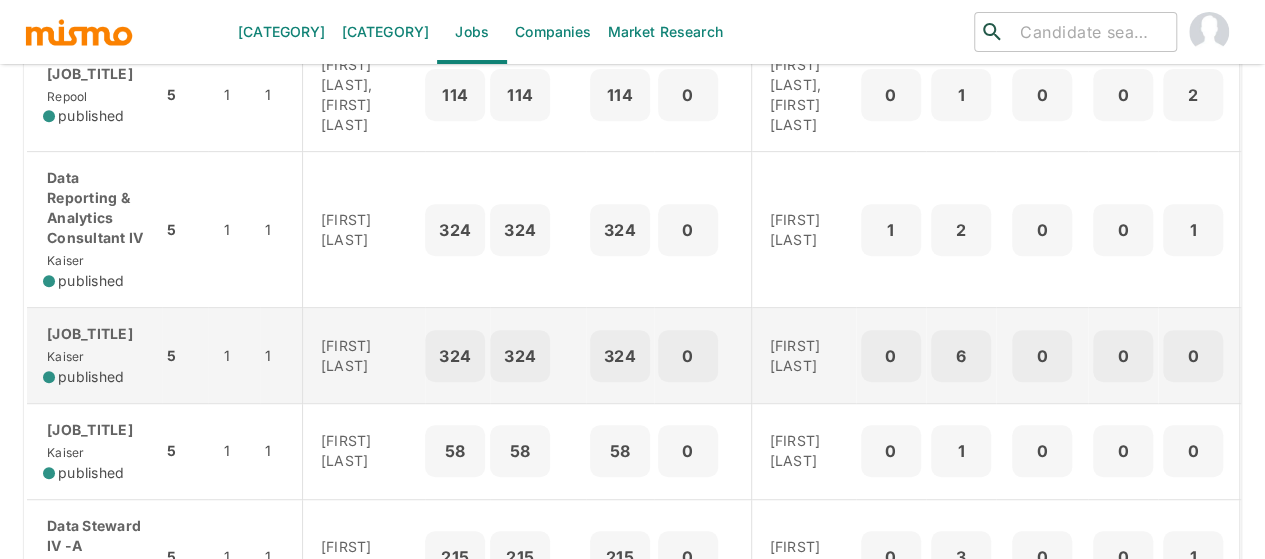 click on "Data Reporting &  Analytics Consultant III Kaiser published" at bounding box center [94, 355] 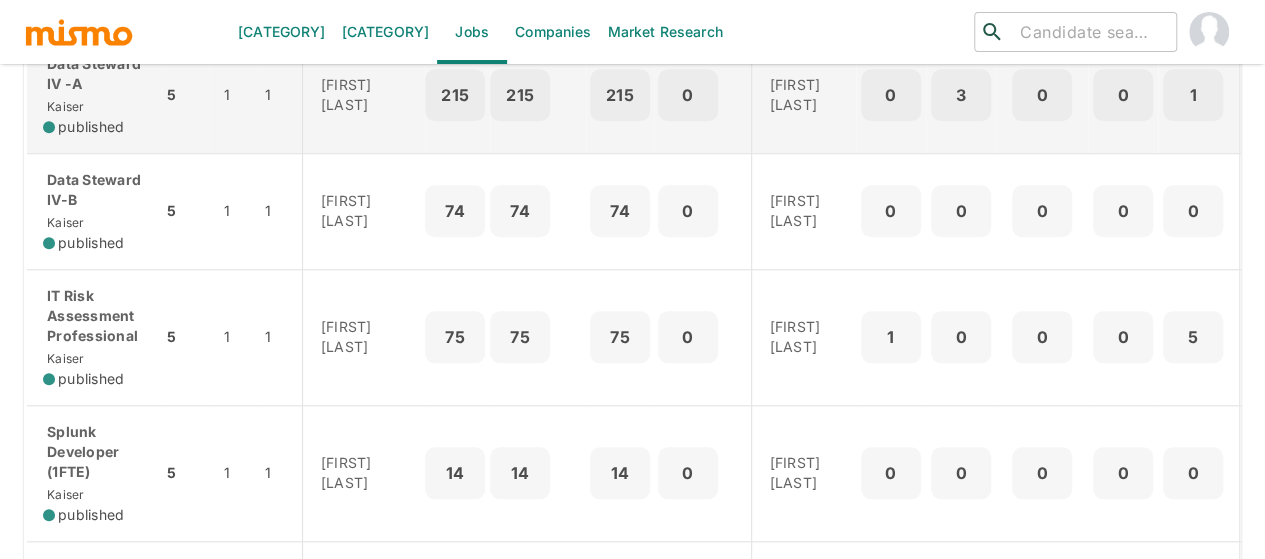 scroll, scrollTop: 900, scrollLeft: 0, axis: vertical 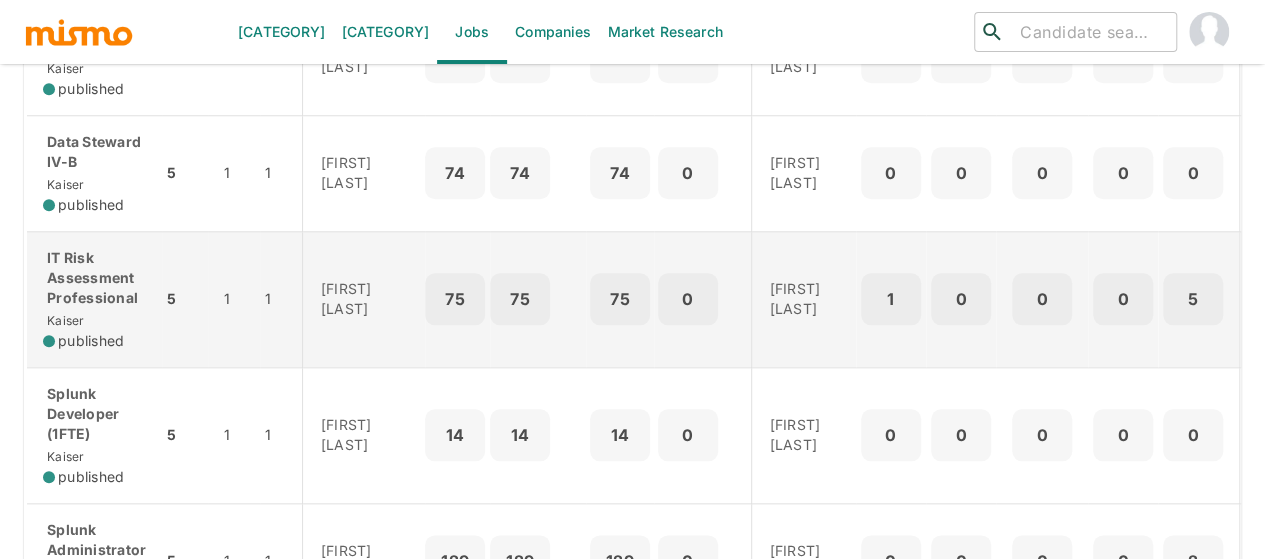 click on "IT Risk Assessment Professional" at bounding box center [94, 278] 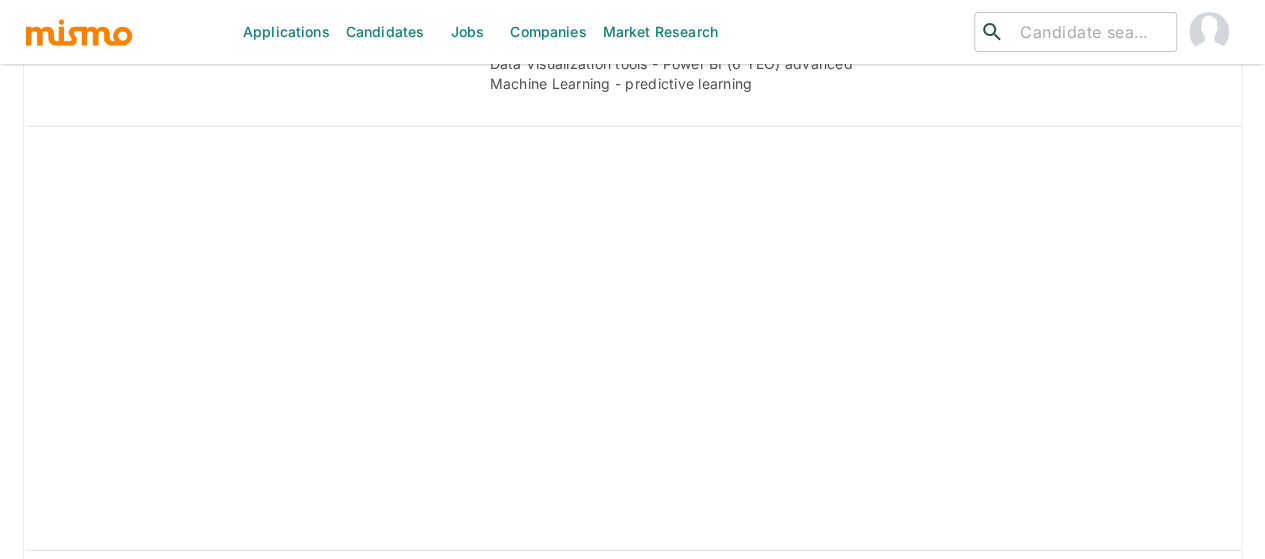 scroll, scrollTop: 2993, scrollLeft: 0, axis: vertical 